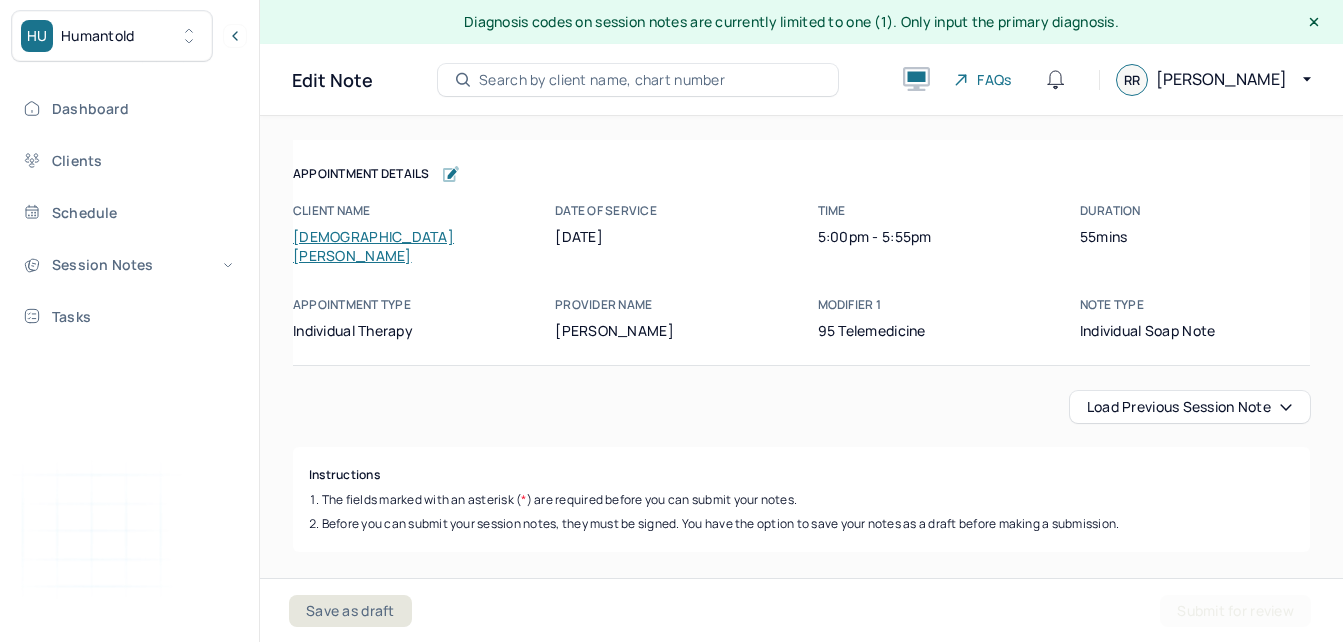 scroll, scrollTop: 0, scrollLeft: 0, axis: both 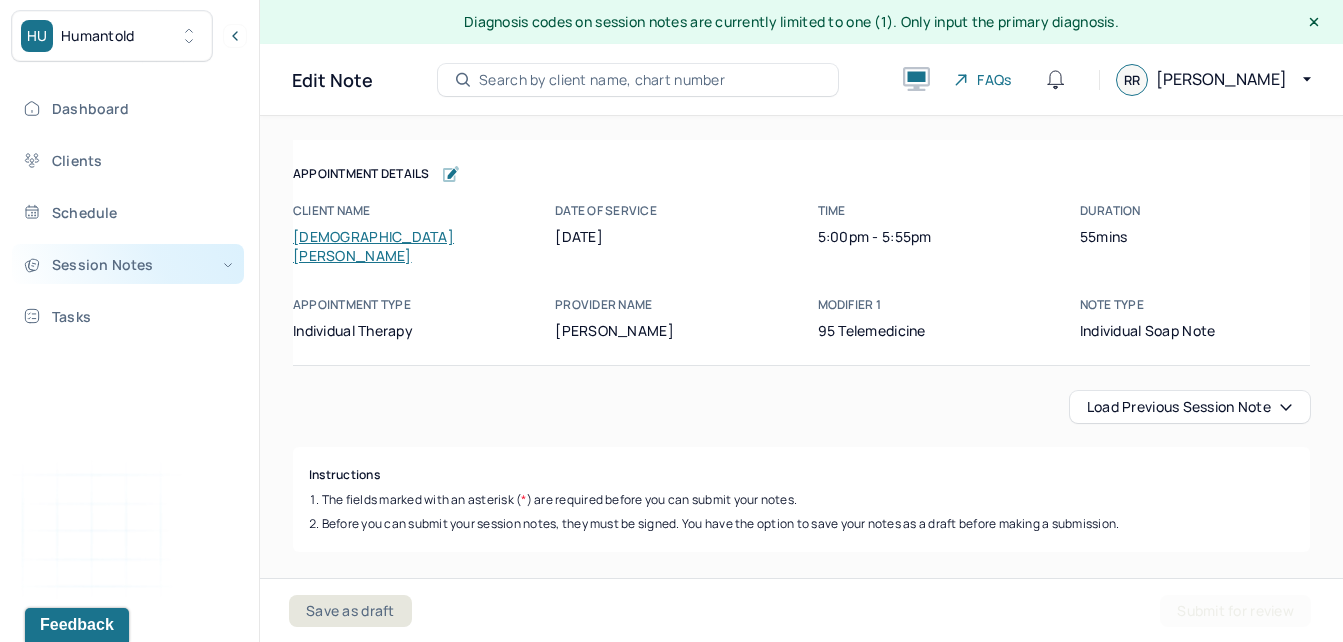 click on "Session Notes" at bounding box center (128, 264) 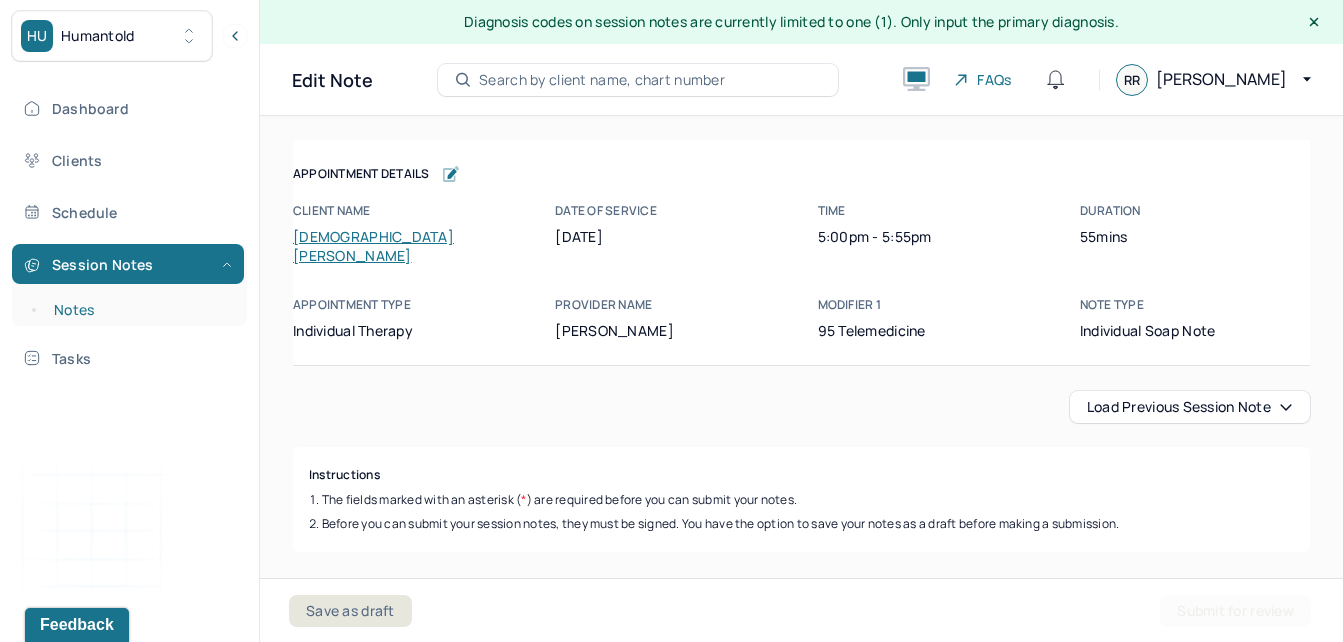 click on "Notes" at bounding box center [139, 310] 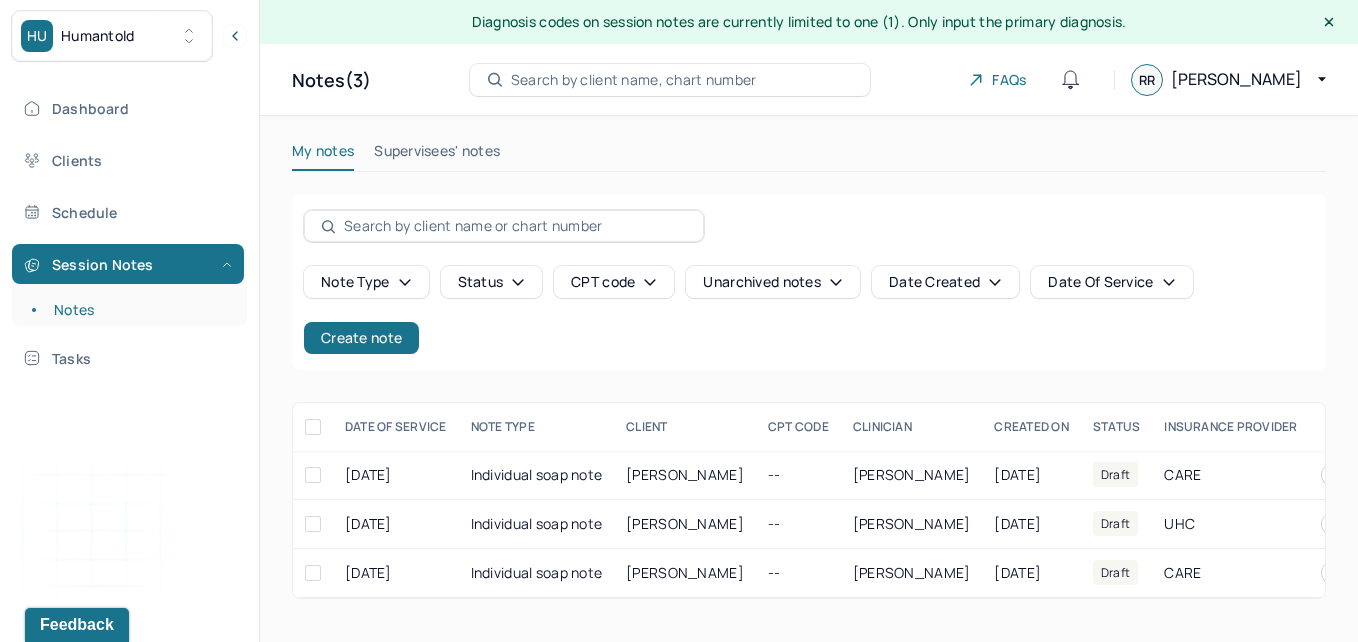 click on "Supervisees' notes" at bounding box center [437, 155] 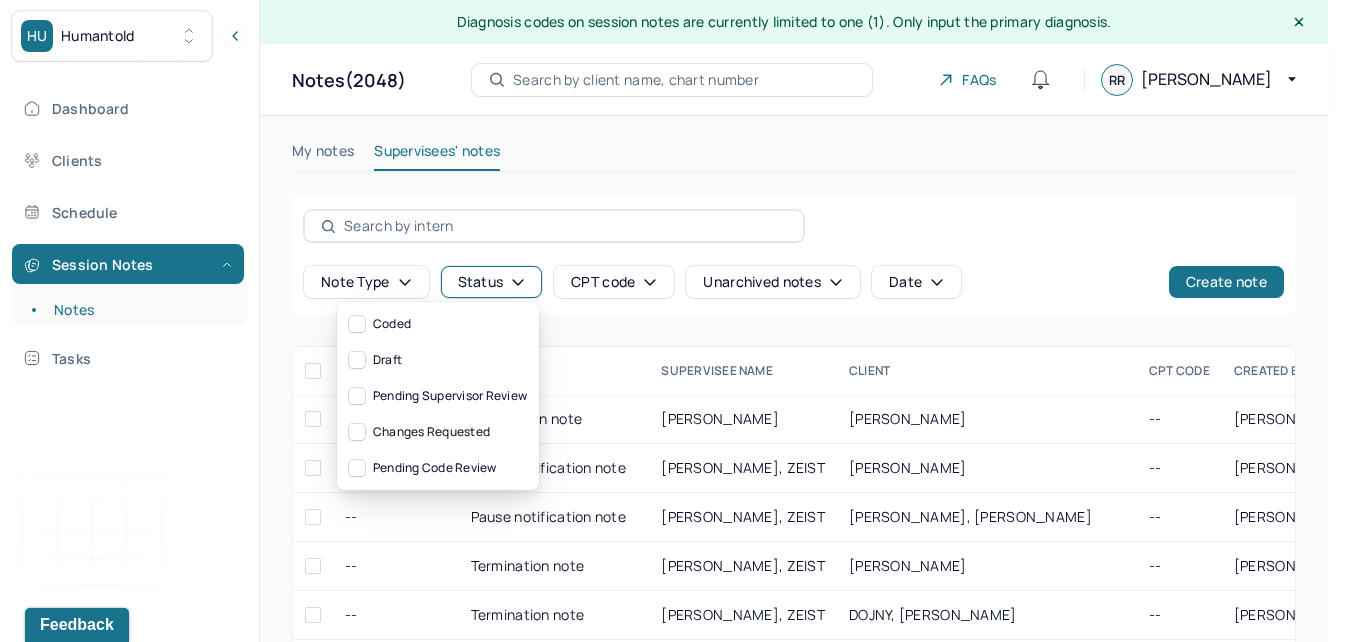 click on "Status" at bounding box center [492, 282] 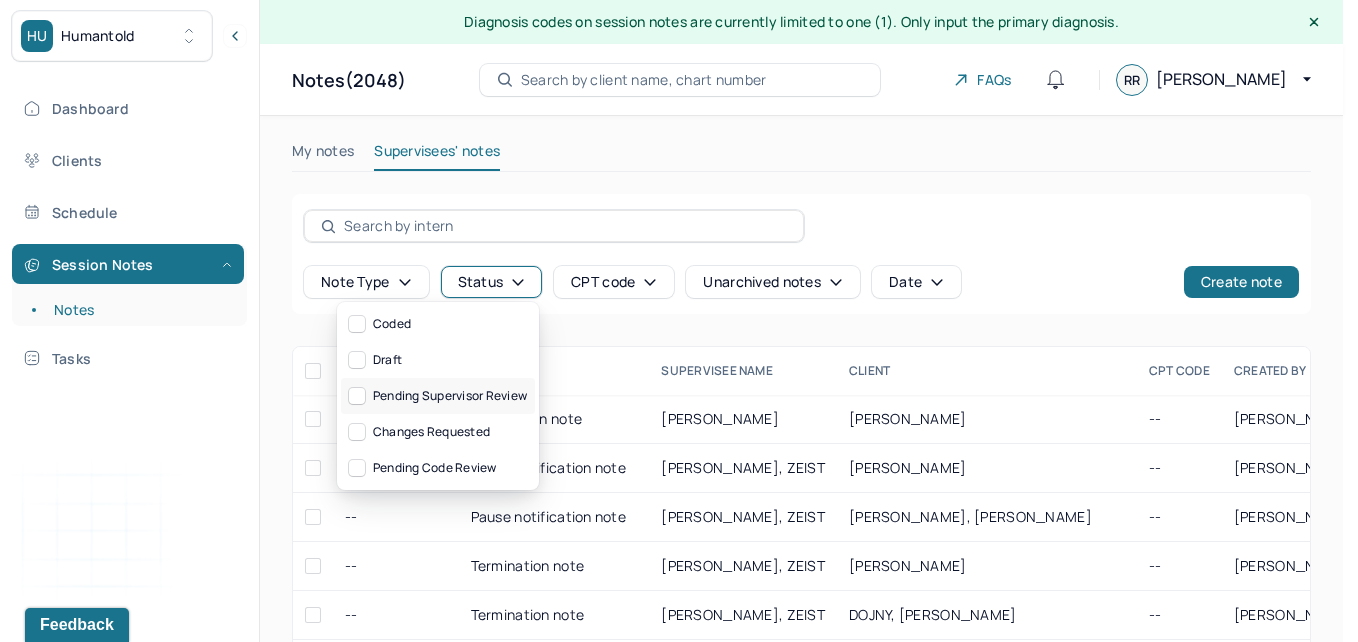 click on "Pending supervisor review" at bounding box center [438, 396] 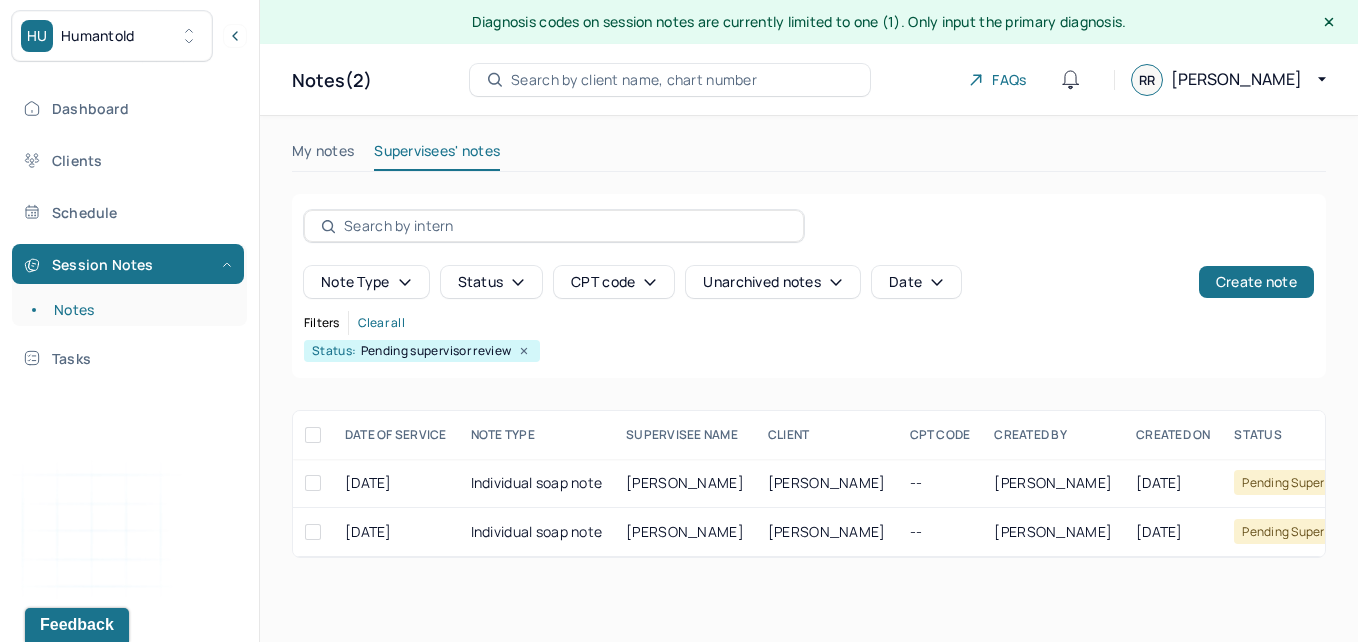 click on "Status" at bounding box center (492, 282) 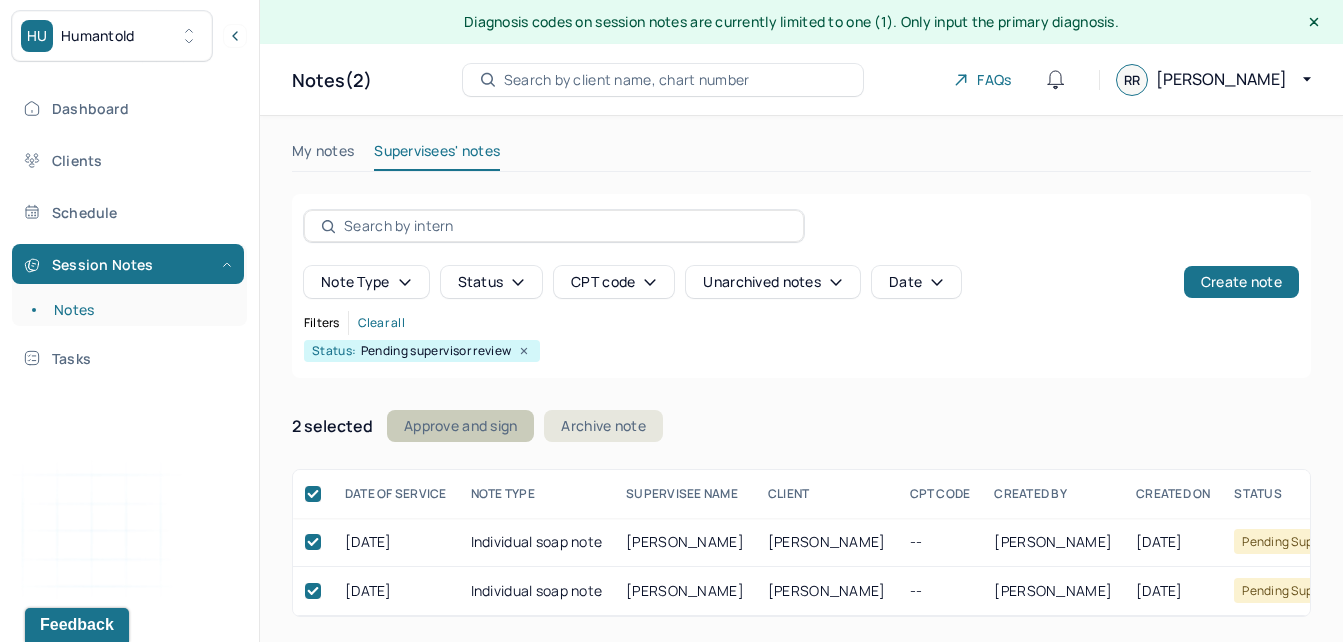 click on "Approve and sign" at bounding box center [460, 426] 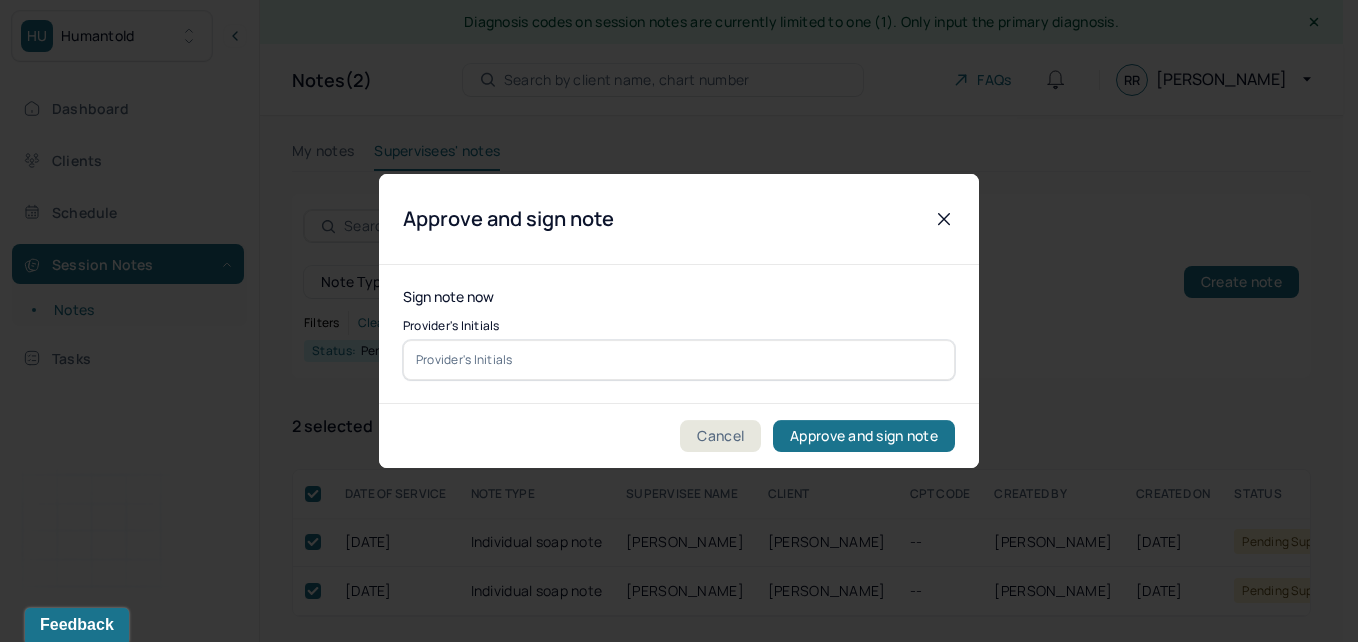 click at bounding box center [679, 360] 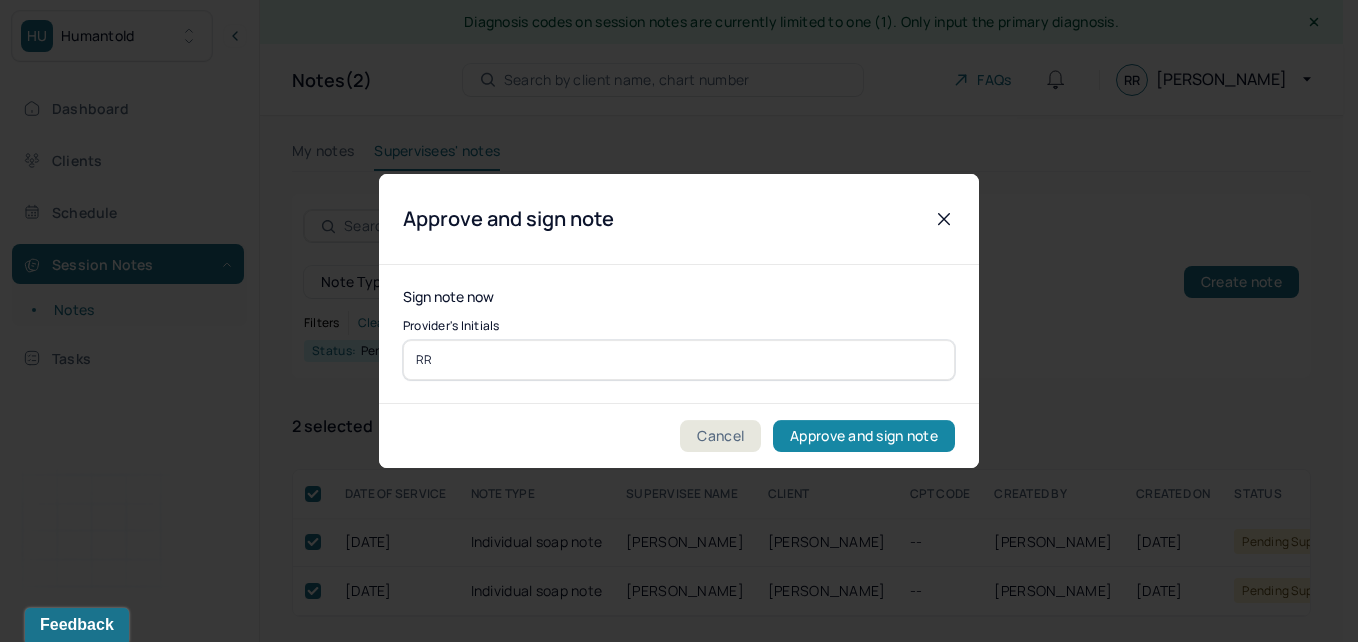 type on "RR" 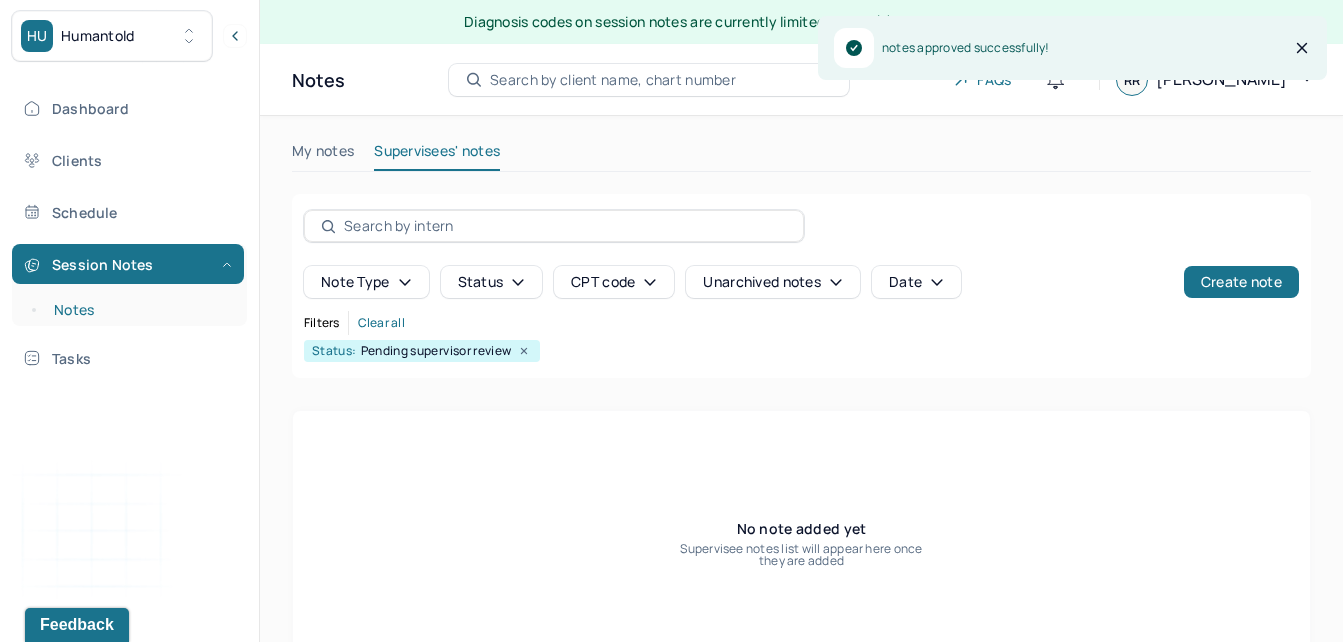 click on "Notes" at bounding box center (139, 310) 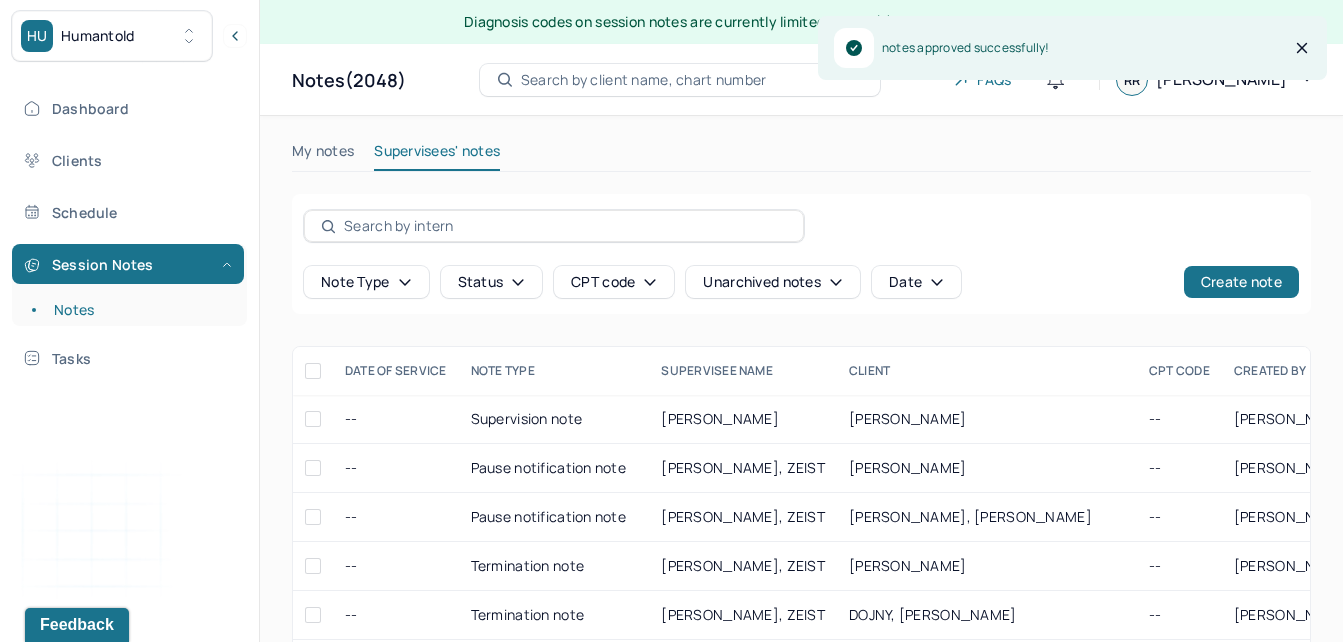 click on "My notes" at bounding box center (323, 155) 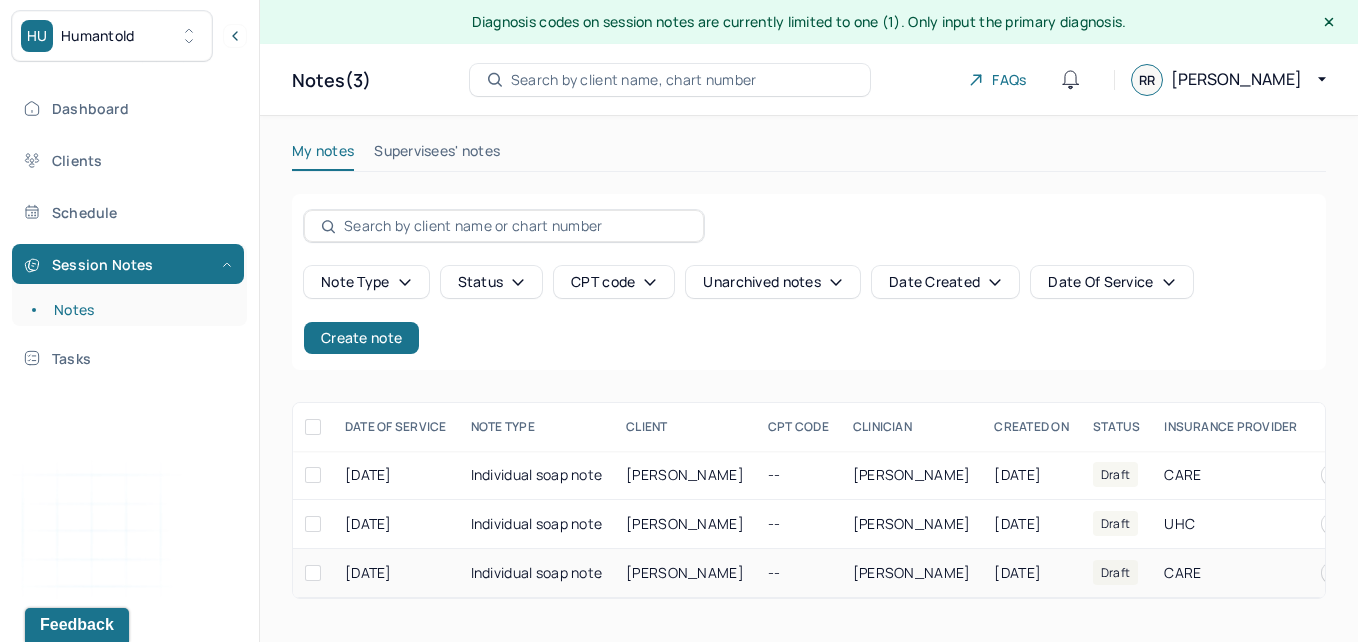 click on "Individual soap note" at bounding box center (537, 573) 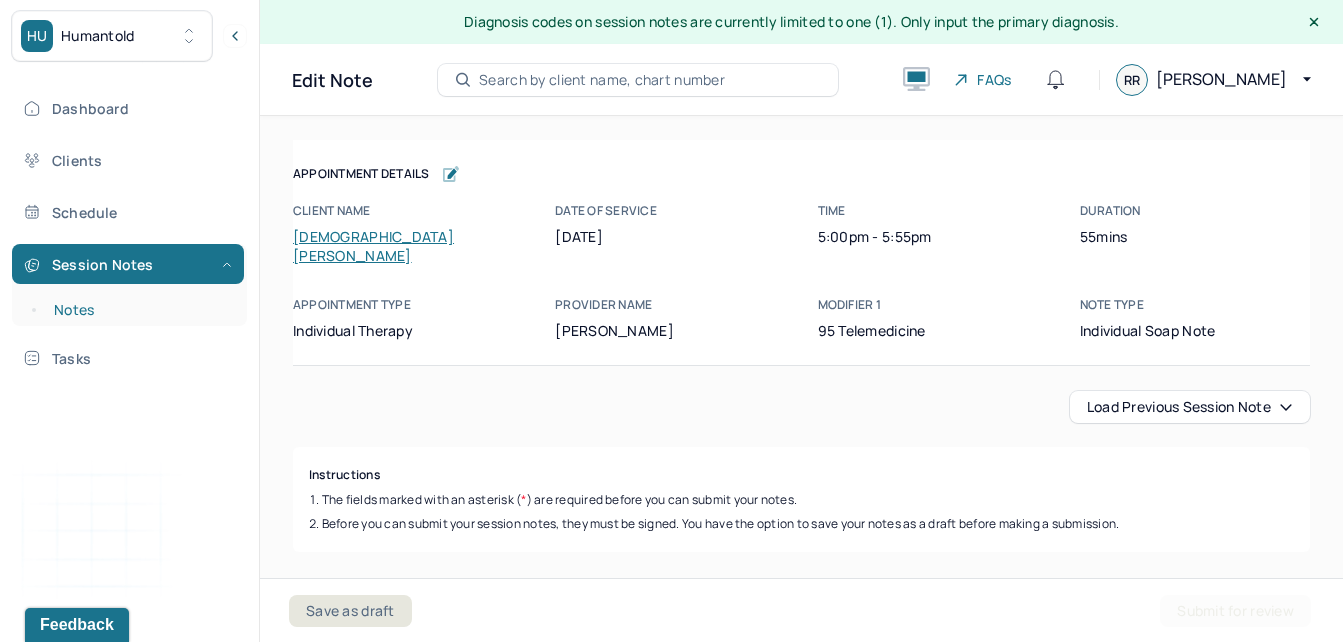click on "Notes" at bounding box center (139, 310) 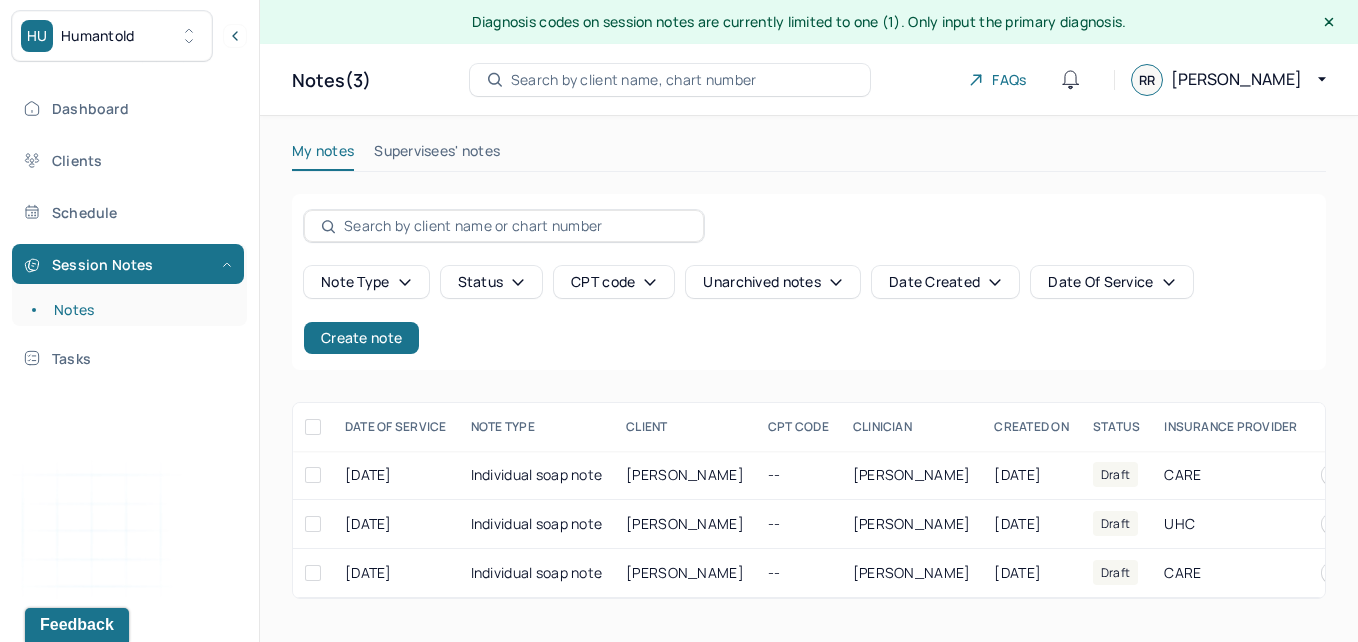 click on "Supervisees' notes" at bounding box center (437, 155) 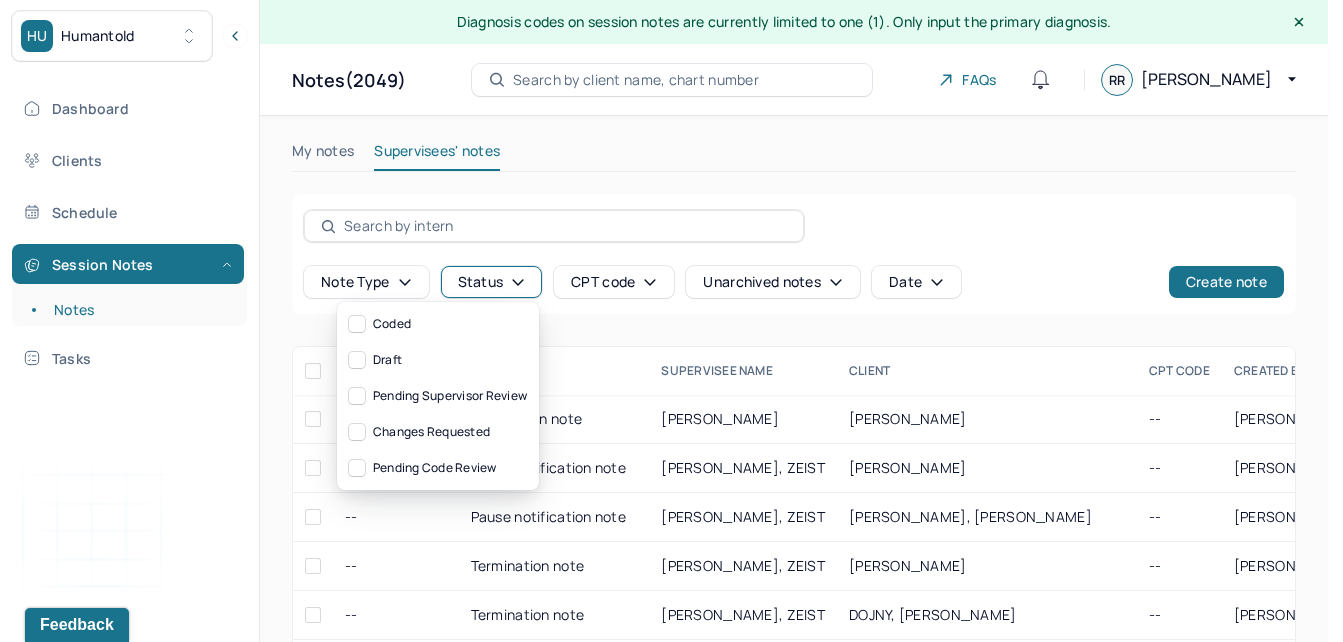 click 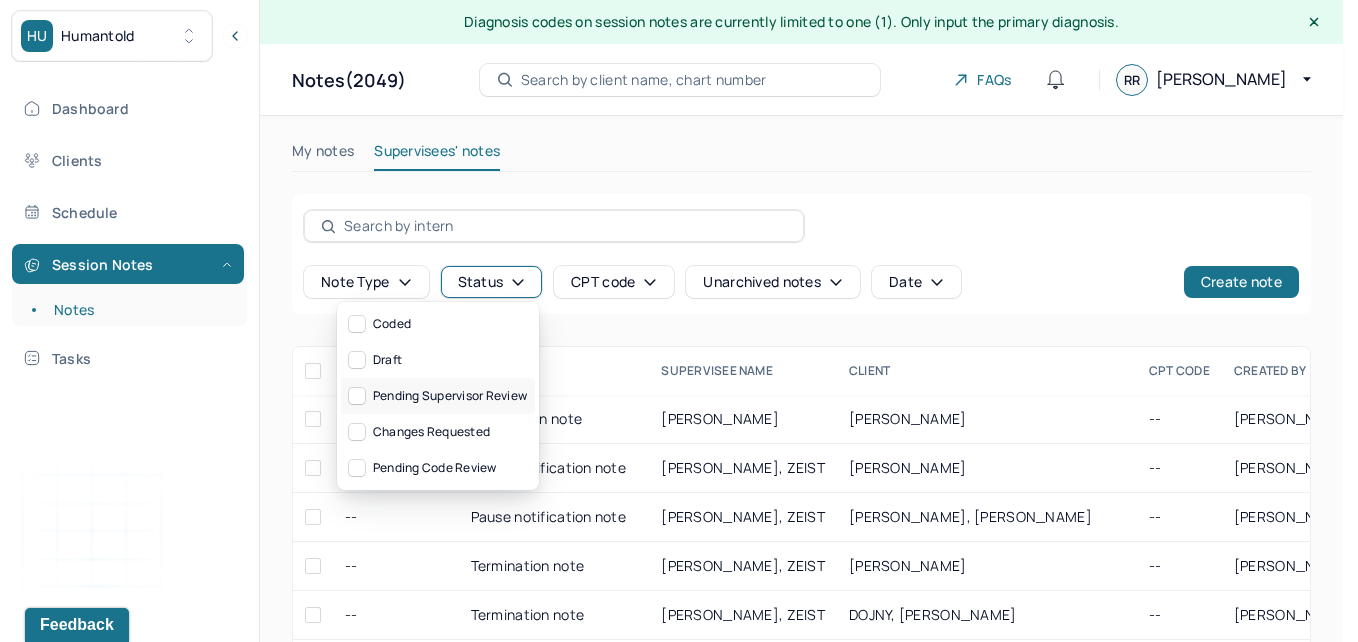 click on "Pending supervisor review" at bounding box center (438, 396) 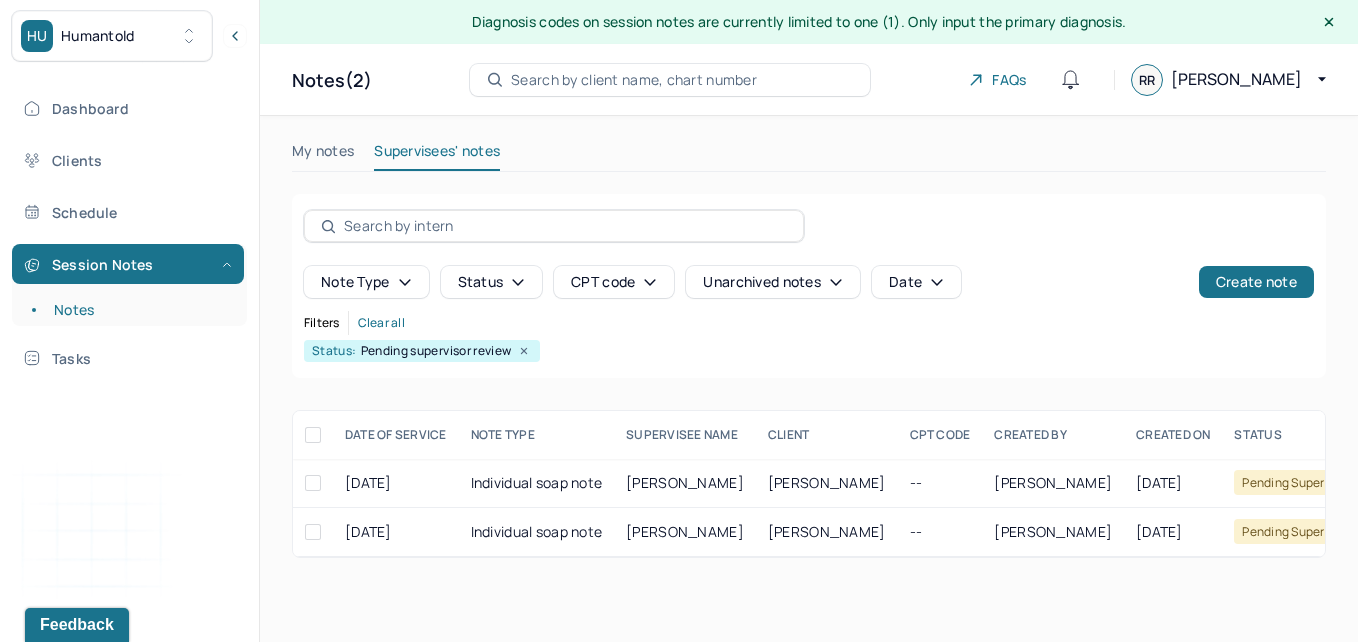 click on "Status: Pending supervisor review" at bounding box center [809, 351] 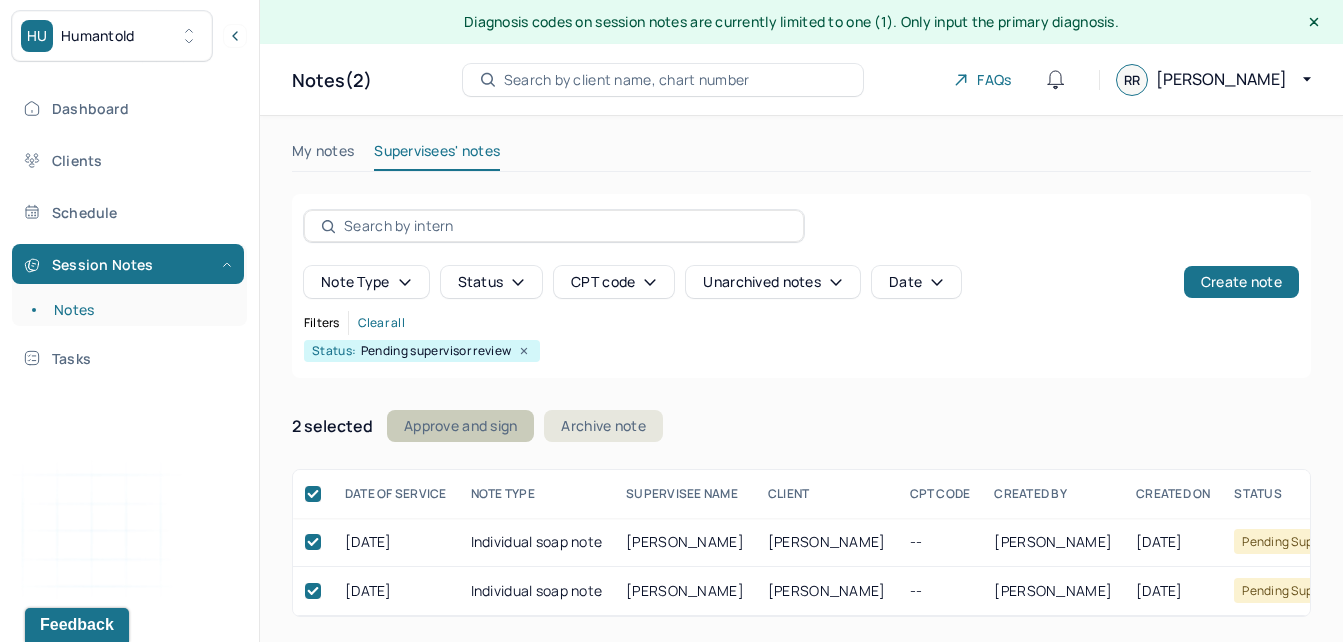 click on "Approve and sign" at bounding box center [460, 426] 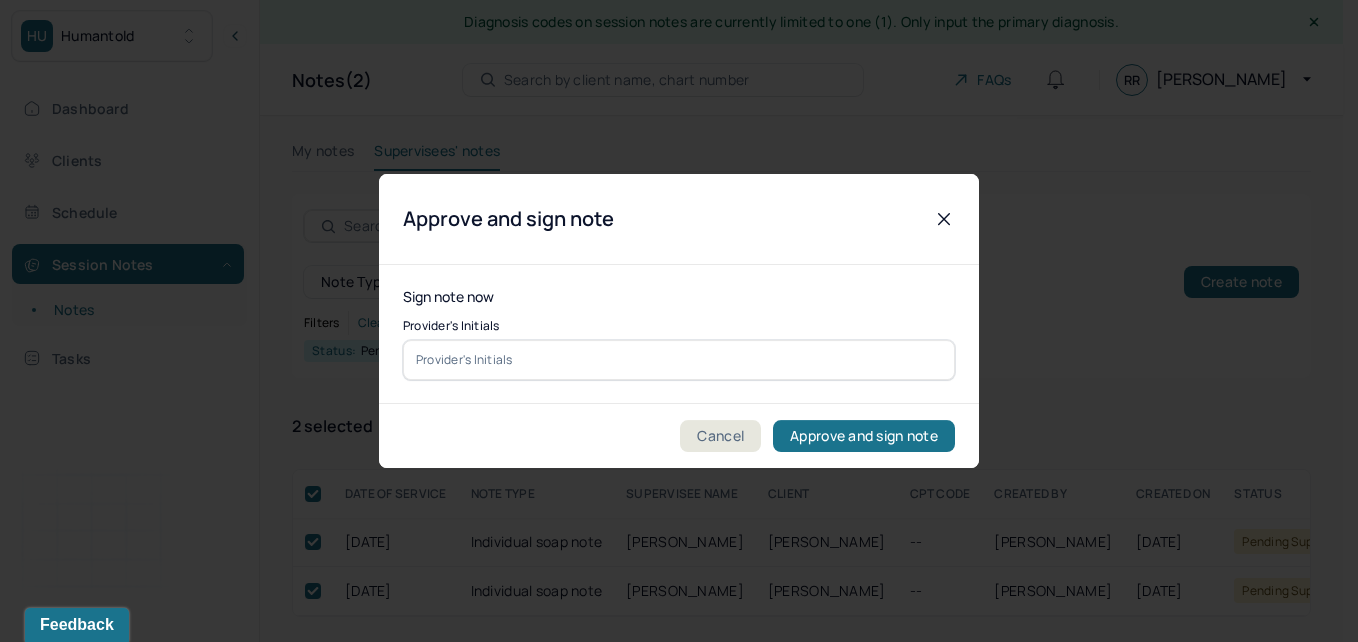 click at bounding box center (679, 360) 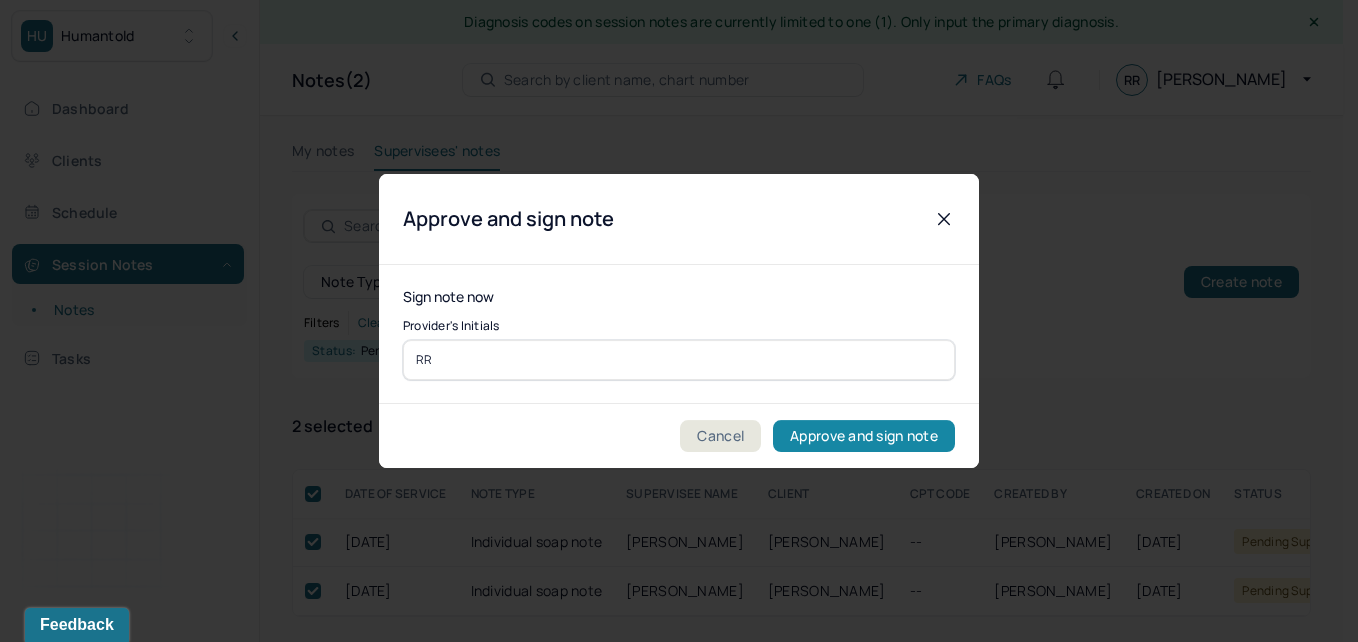 type on "RR" 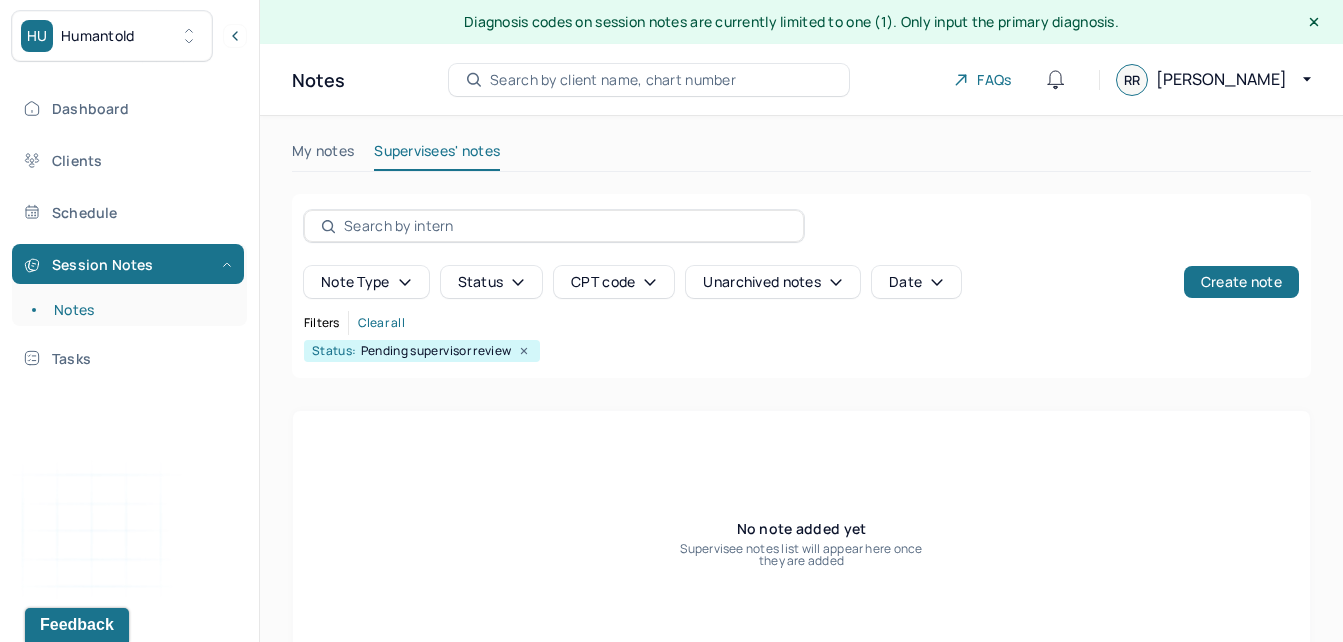 click on "My notes" at bounding box center (323, 155) 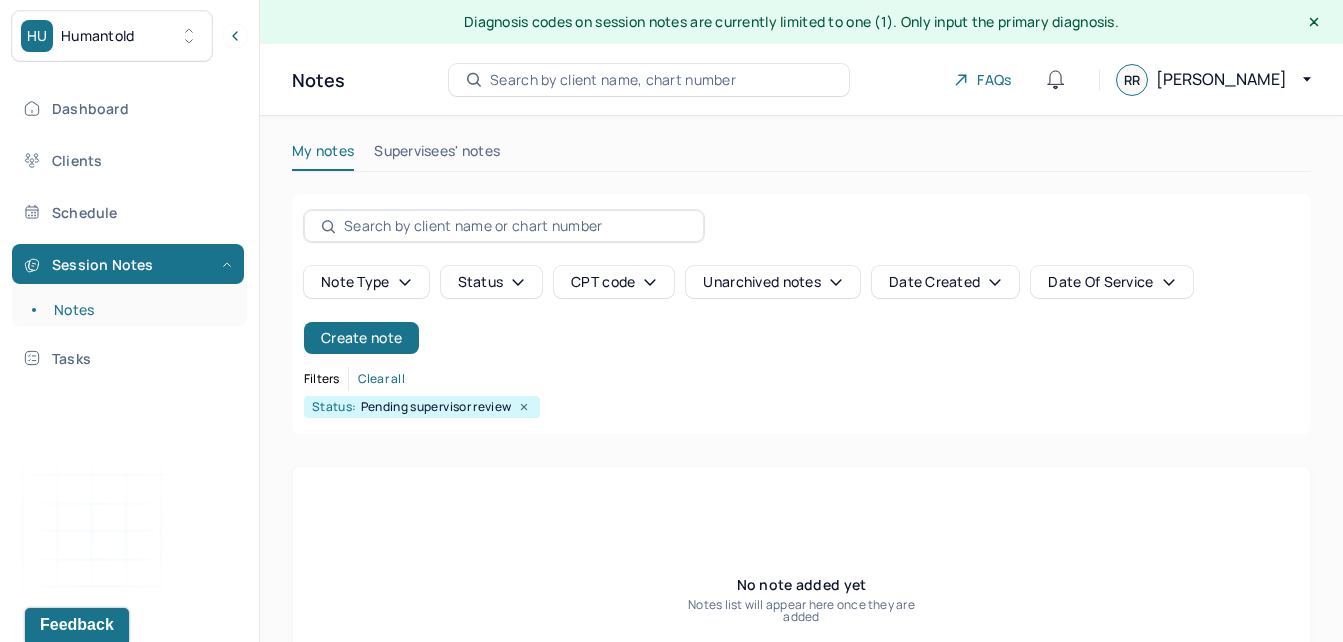 click 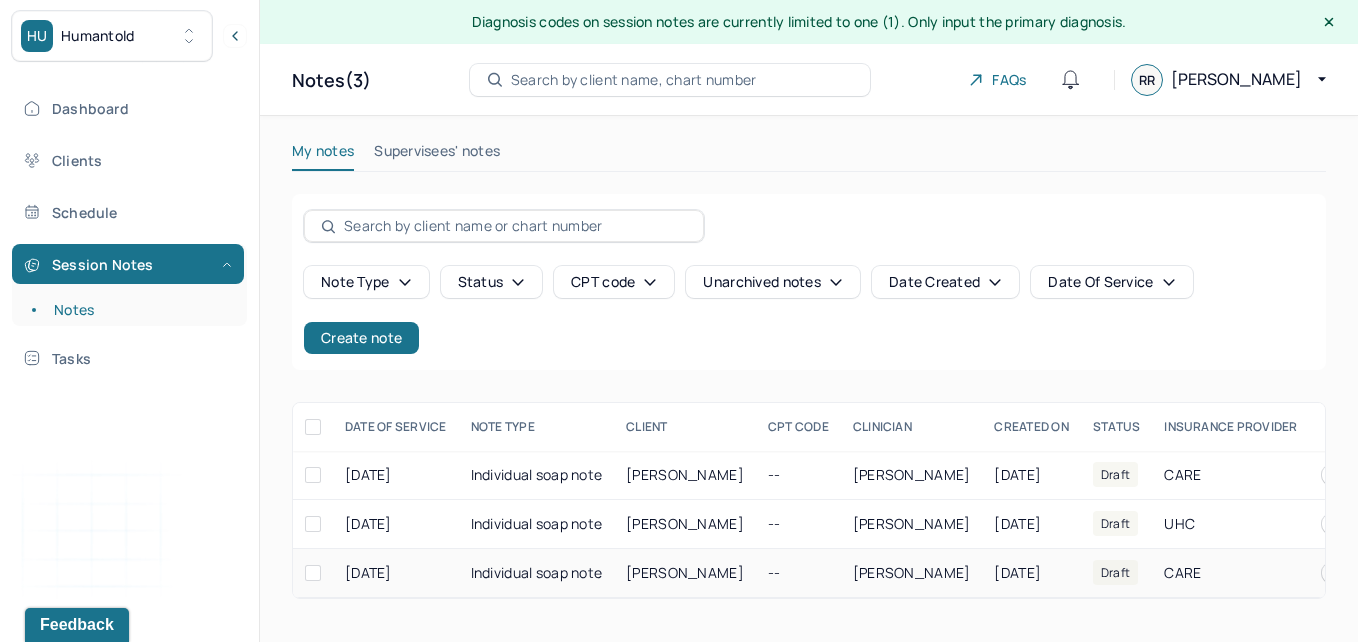 click on "[PERSON_NAME]" at bounding box center (685, 572) 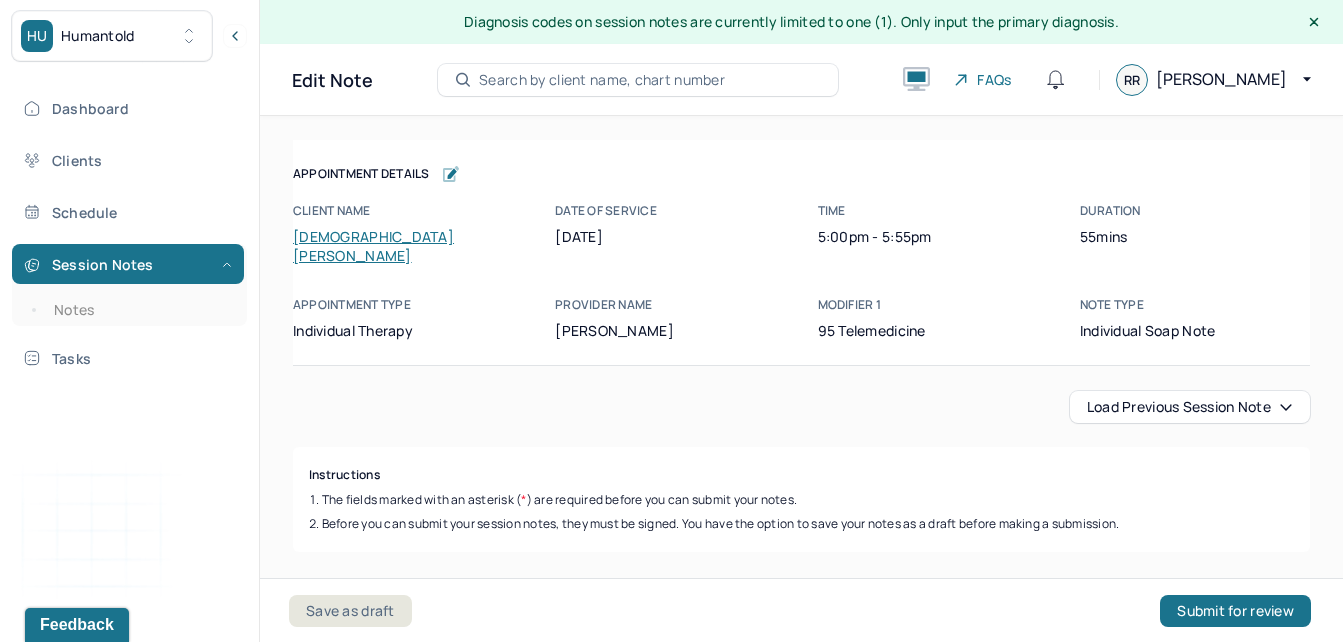 scroll, scrollTop: 87, scrollLeft: 0, axis: vertical 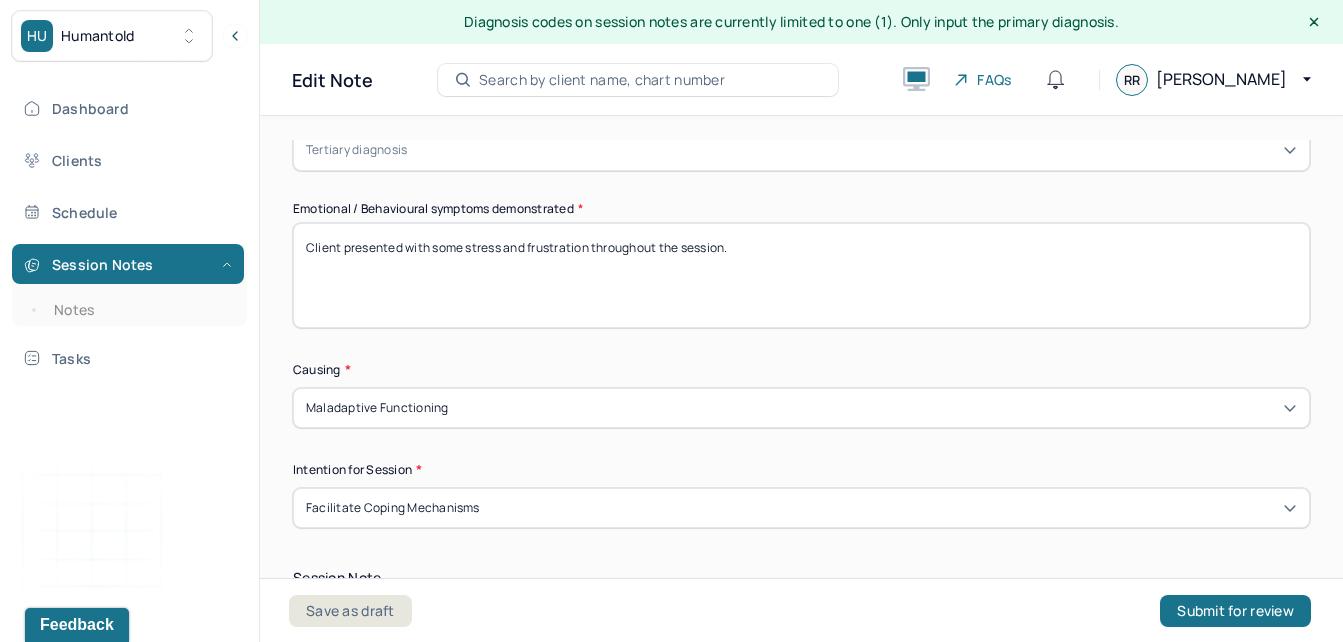 drag, startPoint x: 527, startPoint y: 222, endPoint x: 468, endPoint y: 236, distance: 60.63827 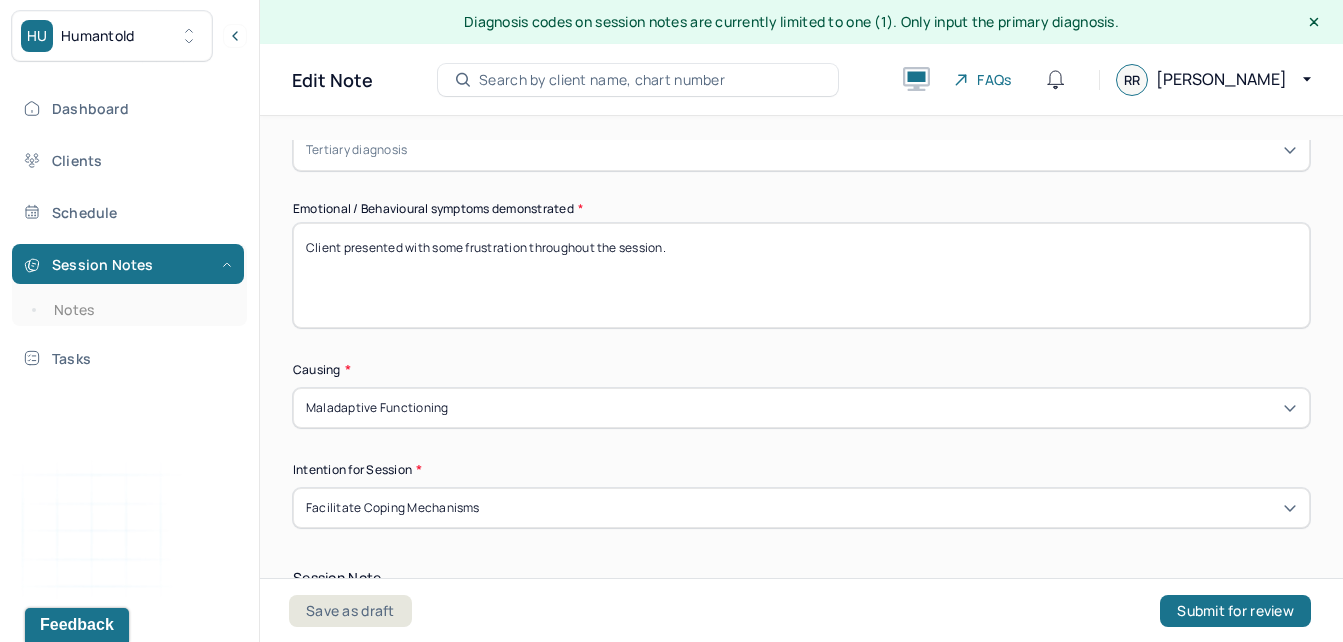 click on "Client presented with some stress and frustration throughout the session." at bounding box center (801, 275) 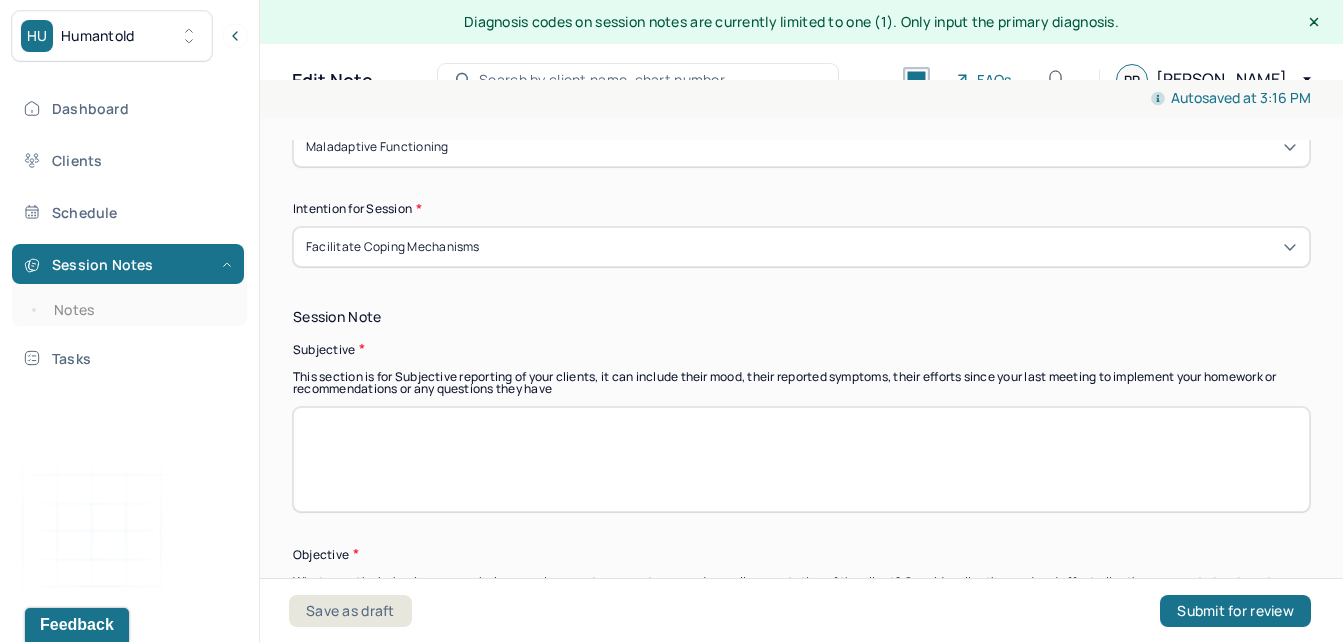 scroll, scrollTop: 1289, scrollLeft: 0, axis: vertical 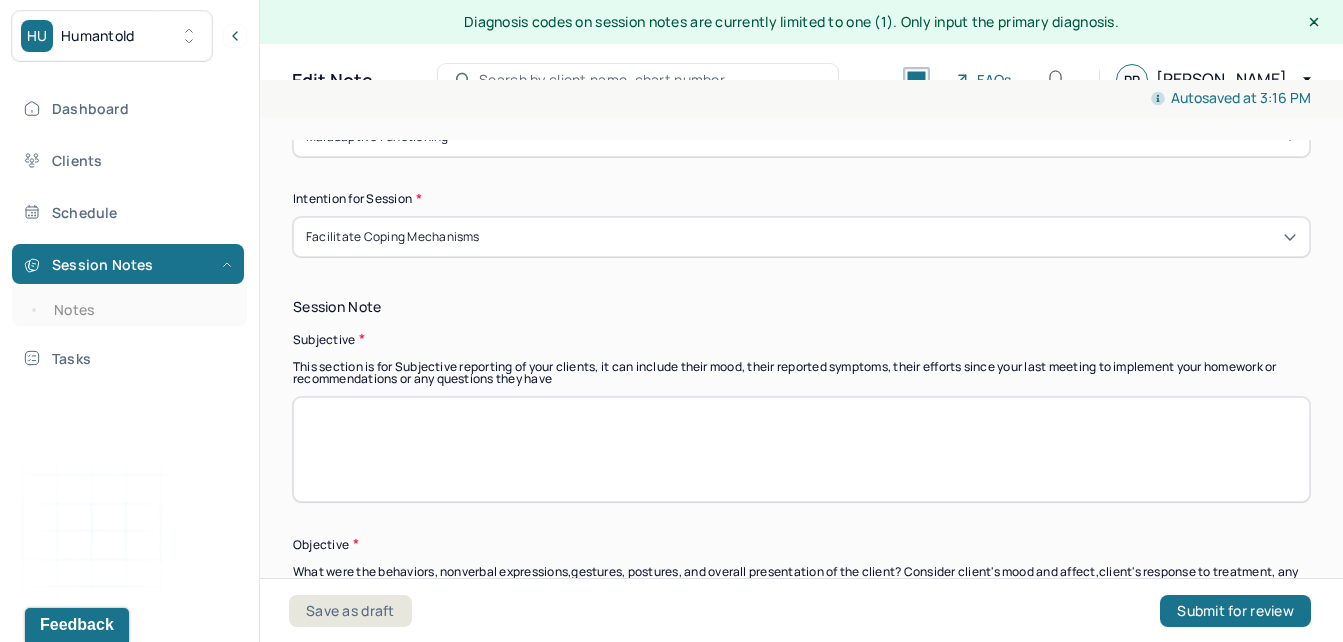 type on "Client presented with some frustration throughout the session." 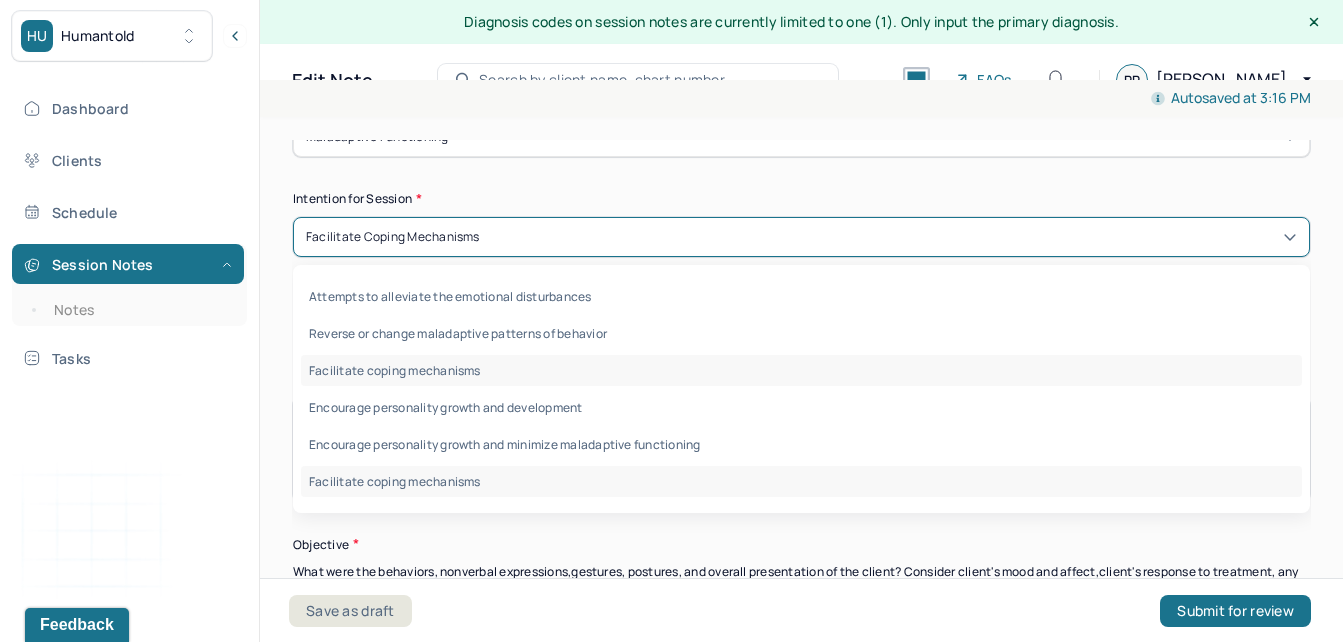 click on "Facilitate coping mechanisms" at bounding box center (801, 237) 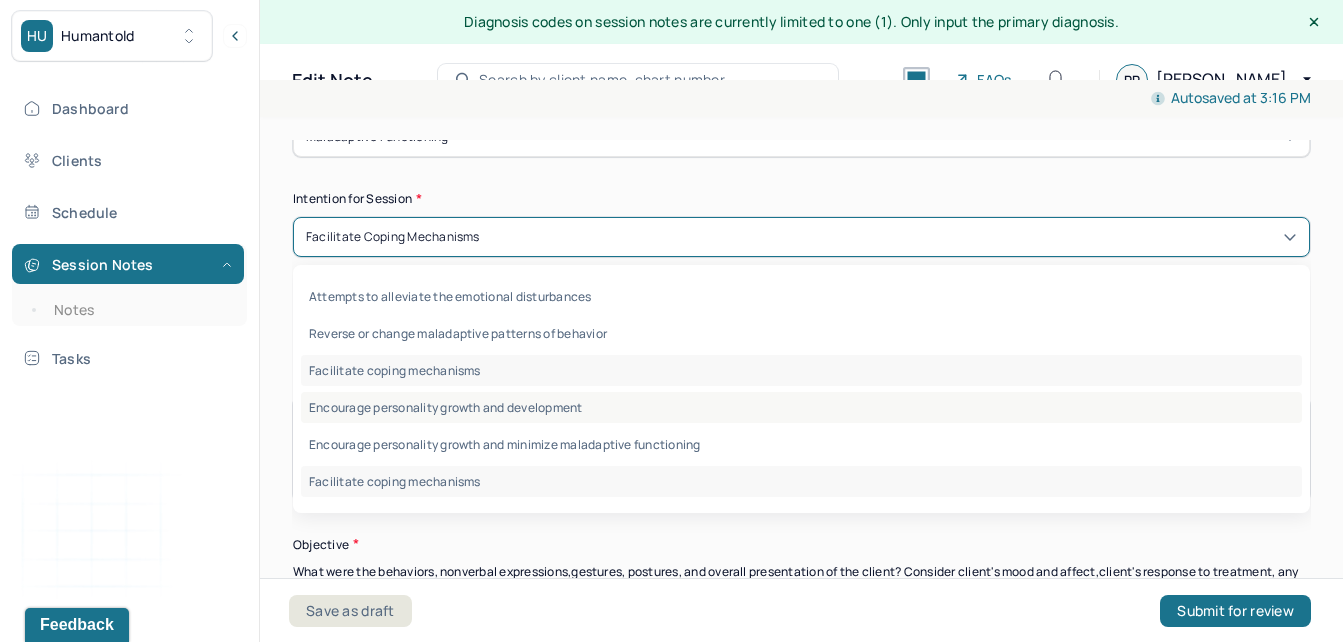 click on "Encourage personality growth and development" at bounding box center [801, 407] 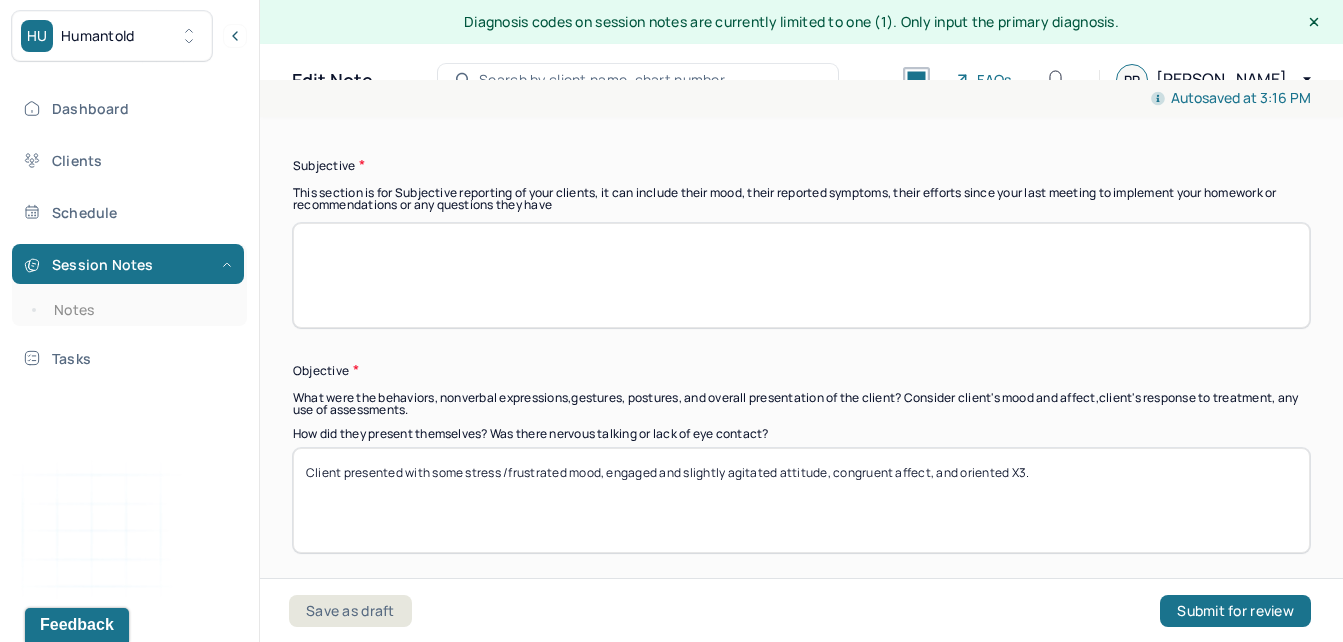 scroll, scrollTop: 1483, scrollLeft: 0, axis: vertical 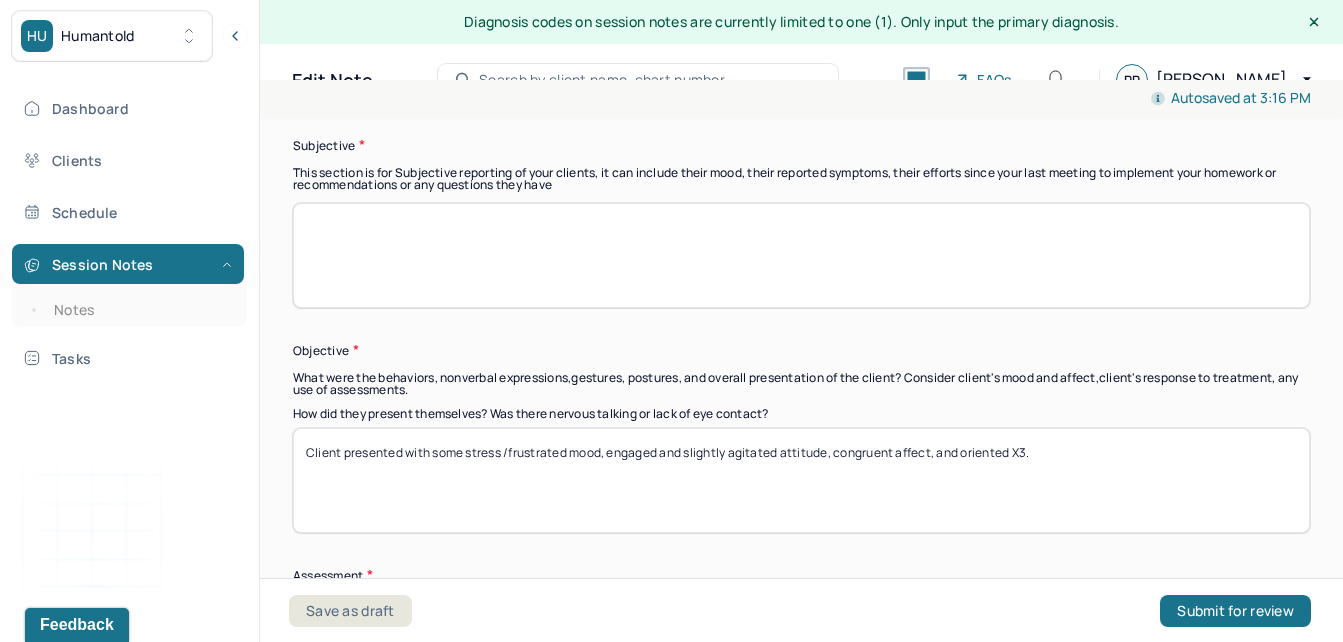 click on "Session Note Subjective This section is for Subjective reporting of your clients, it can include their mood, their reported symptoms, their efforts since your last meeting to implement your homework or recommendations or any questions they have Objective What were the behaviors, nonverbal expressions,gestures, postures, and overall presentation of the client? Consider client's mood and affect,client's response to treatment, any use of assessments. How did they present themselves? Was there nervous talking or lack of eye contact? Client presented with some stress /frustrated mood, engaged and slightly agitated attitude, congruent affect, and oriented X3. Assessment" at bounding box center [801, 426] 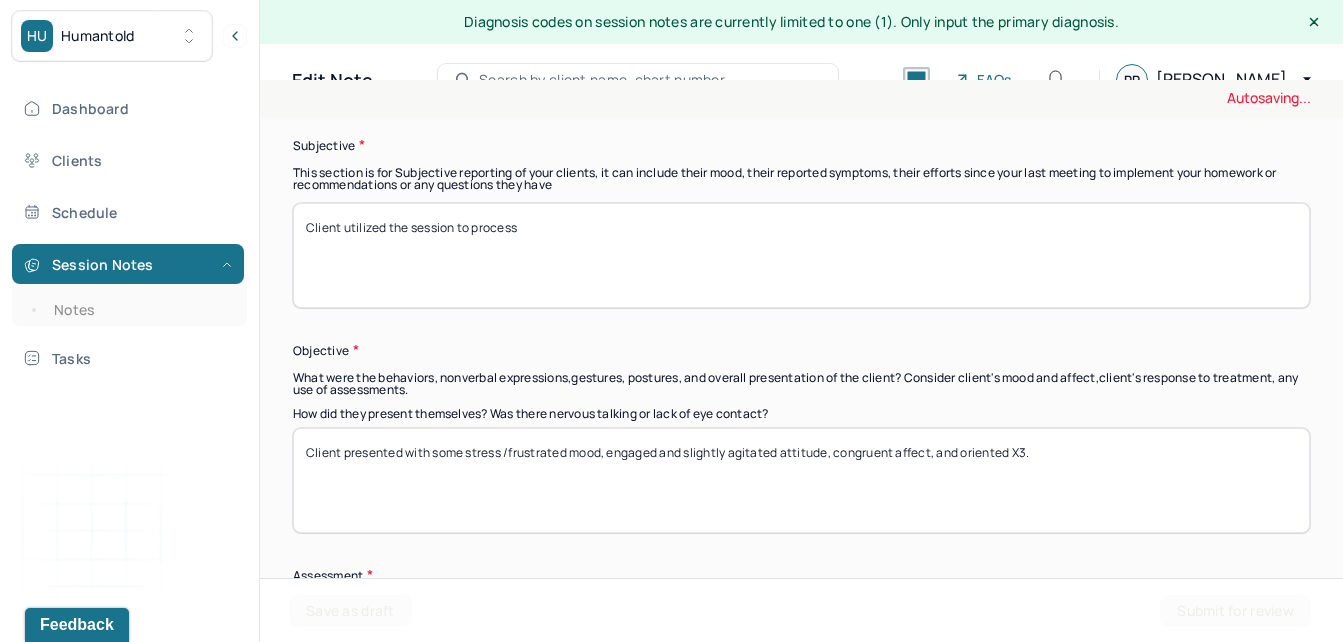 type on "Client utilized the session to process" 